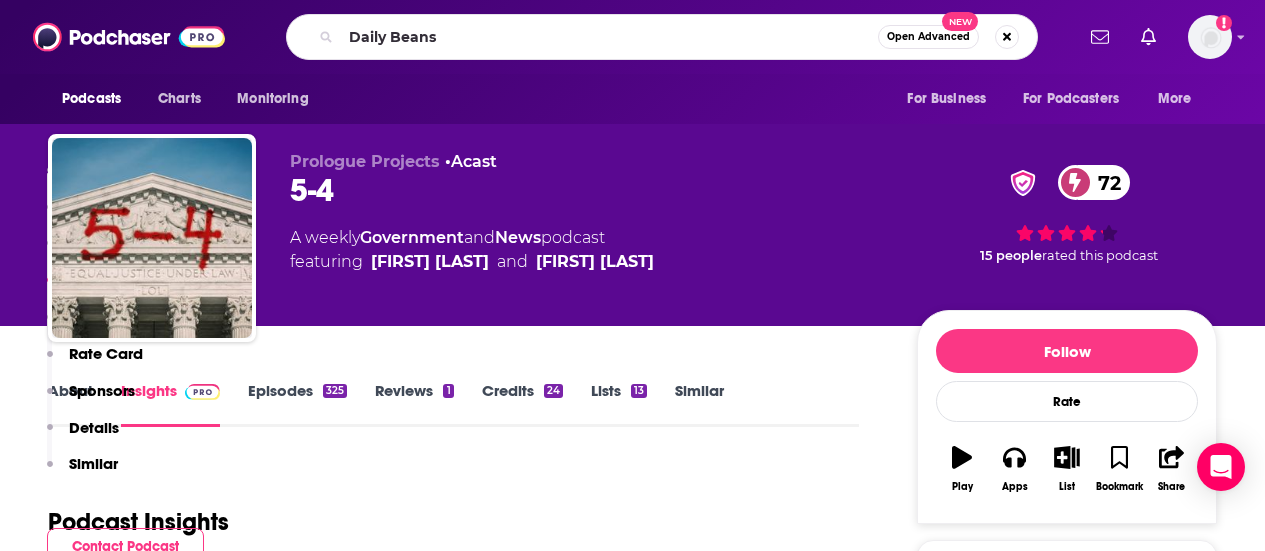 scroll, scrollTop: 1969, scrollLeft: 0, axis: vertical 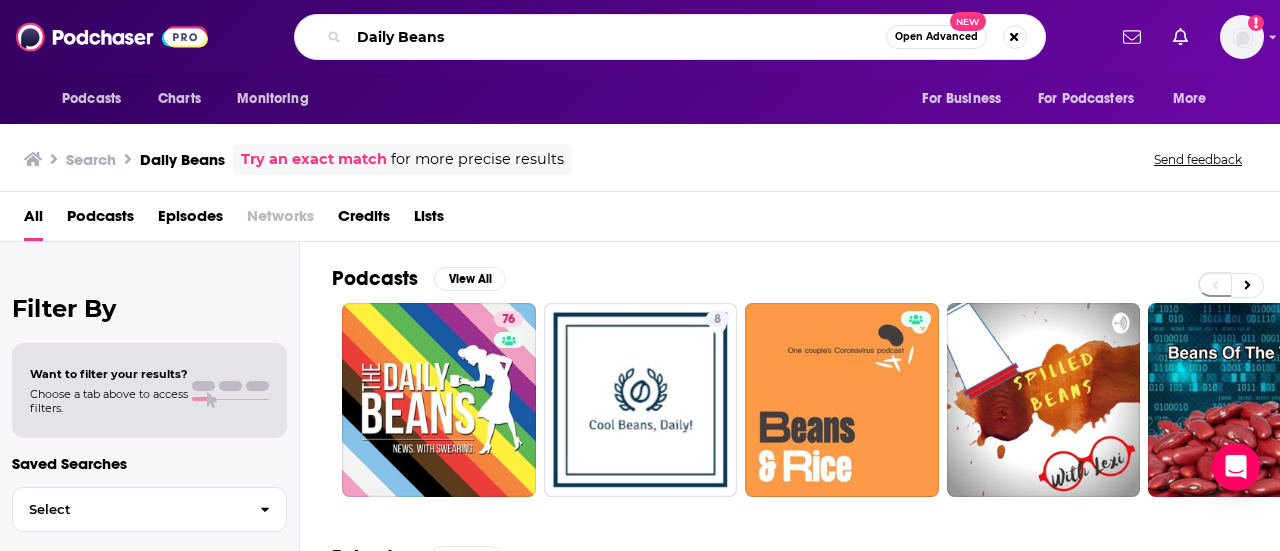click on "Daily Beans" at bounding box center (617, 37) 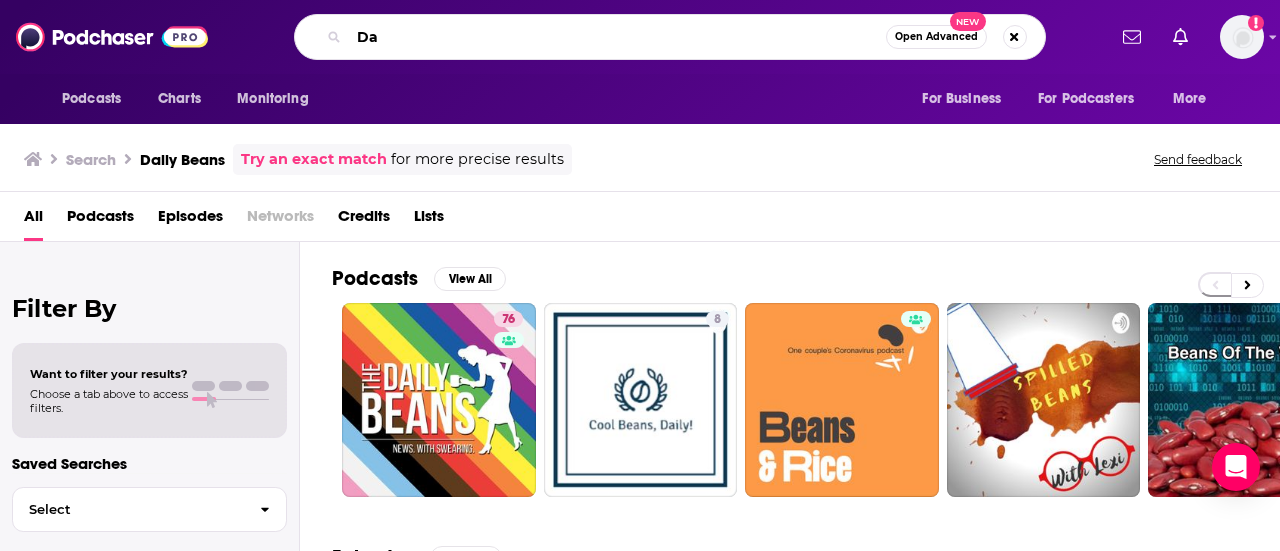 type on "D" 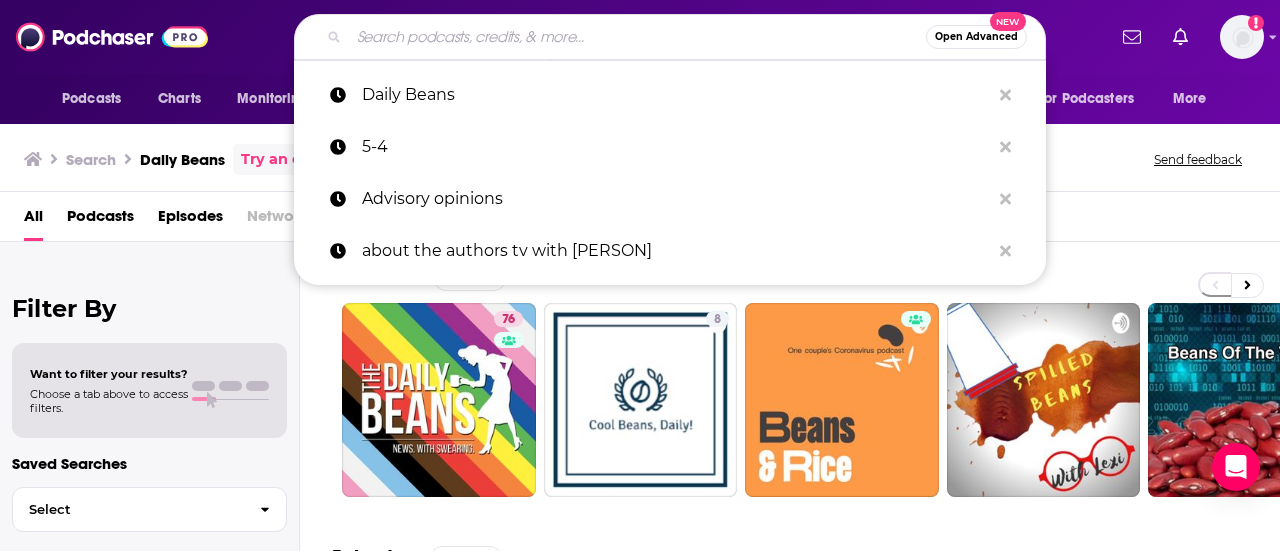 paste on "American Fever Dream" 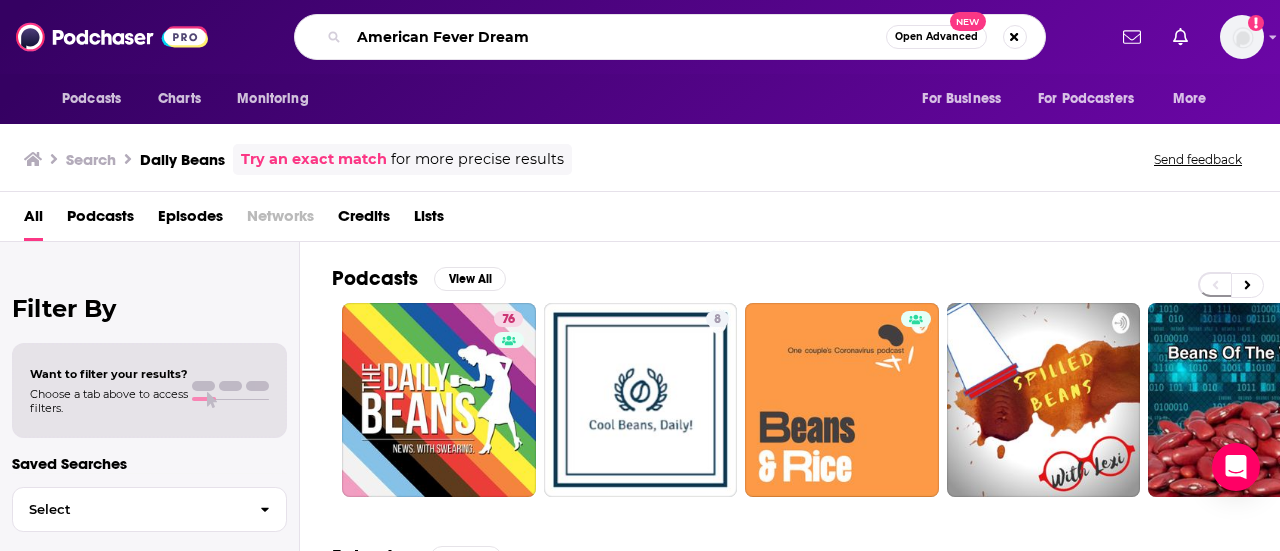 type on "American Fever Dream" 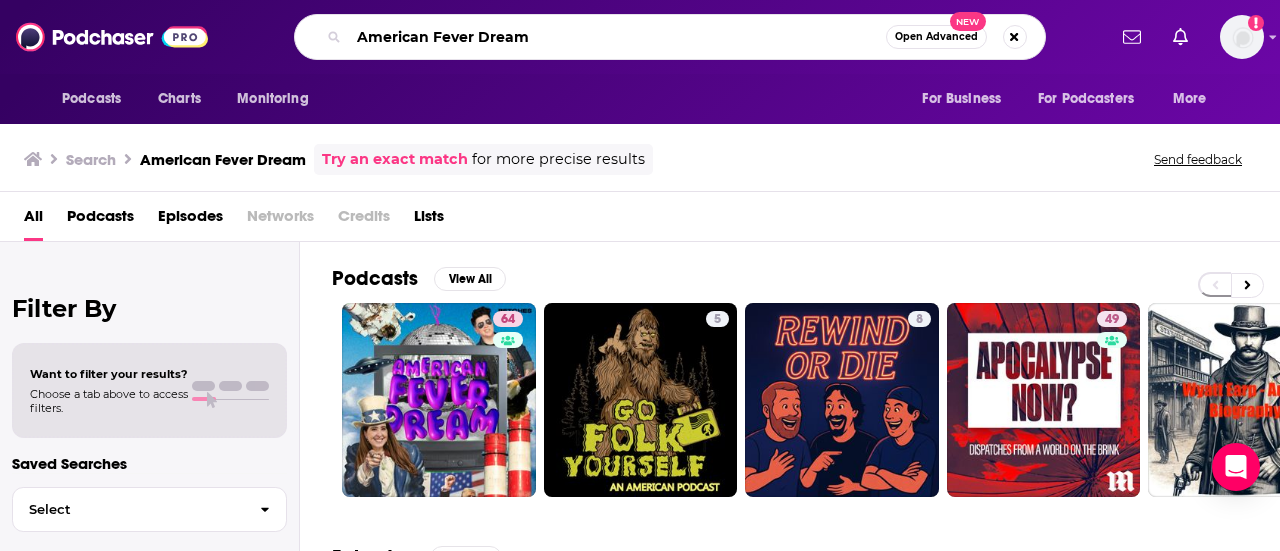 drag, startPoint x: 605, startPoint y: 36, endPoint x: 340, endPoint y: 44, distance: 265.12073 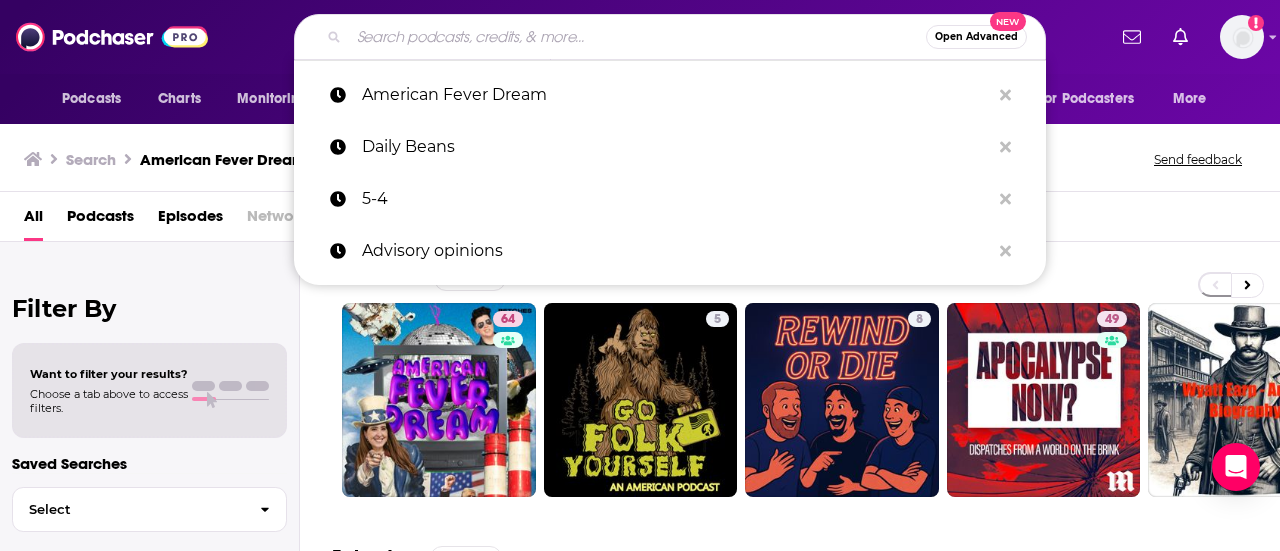 paste on "Future Hindsight" 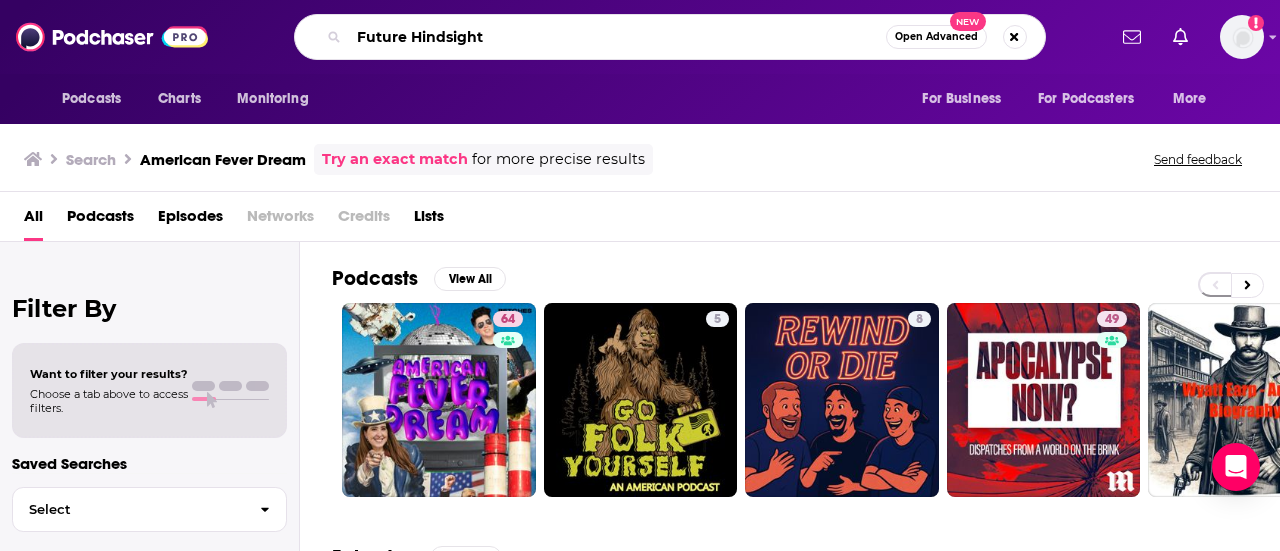 type on "Future Hindsight" 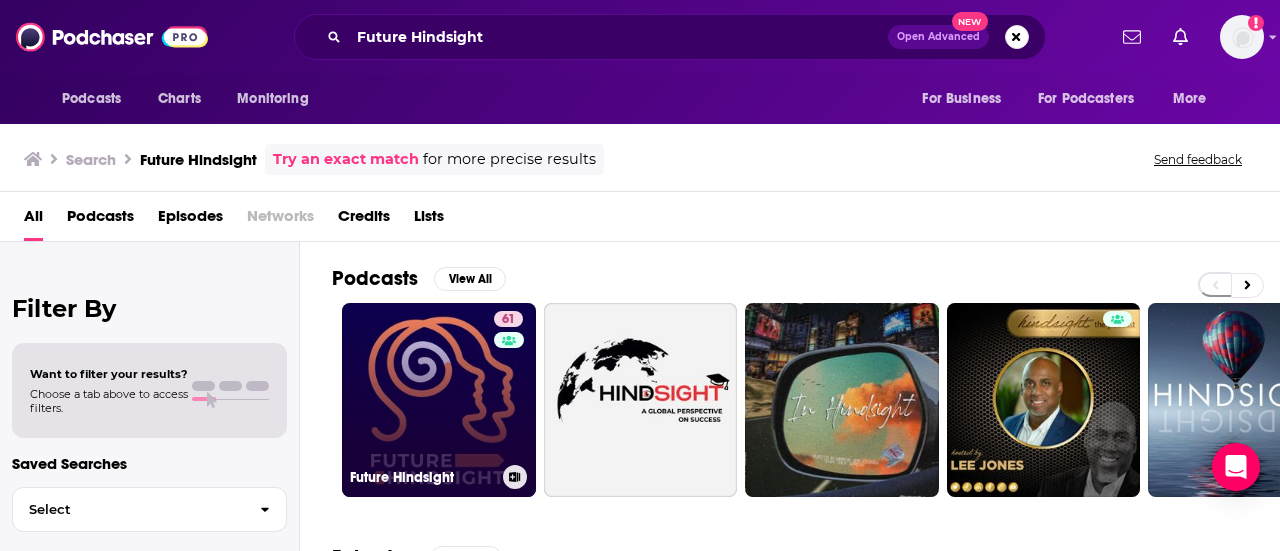 click on "61 Future Hindsight" at bounding box center (439, 400) 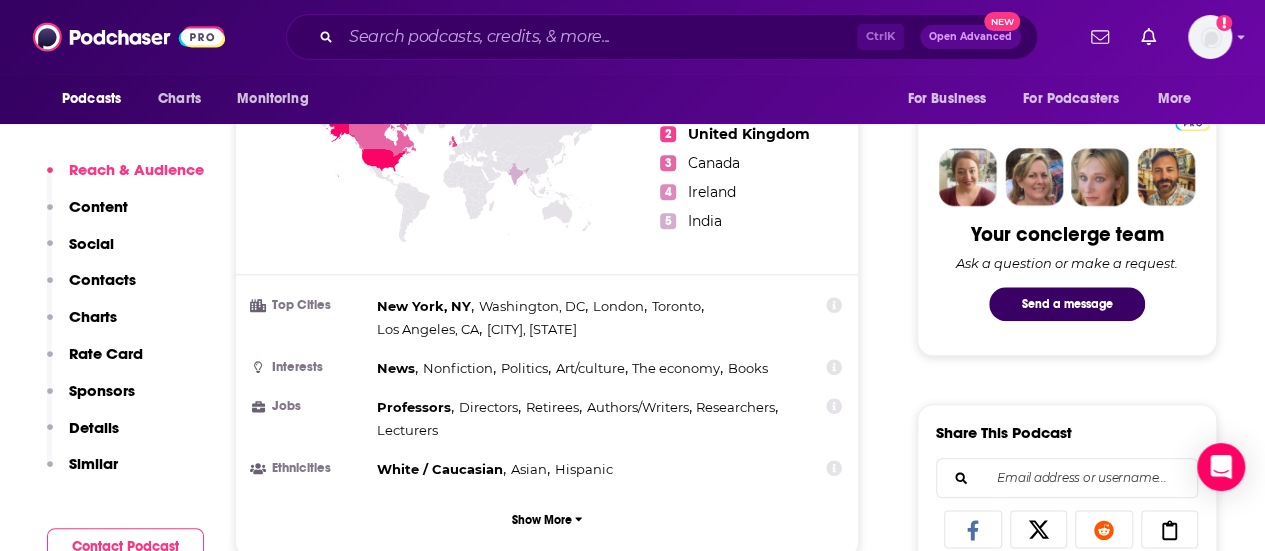 scroll, scrollTop: 966, scrollLeft: 0, axis: vertical 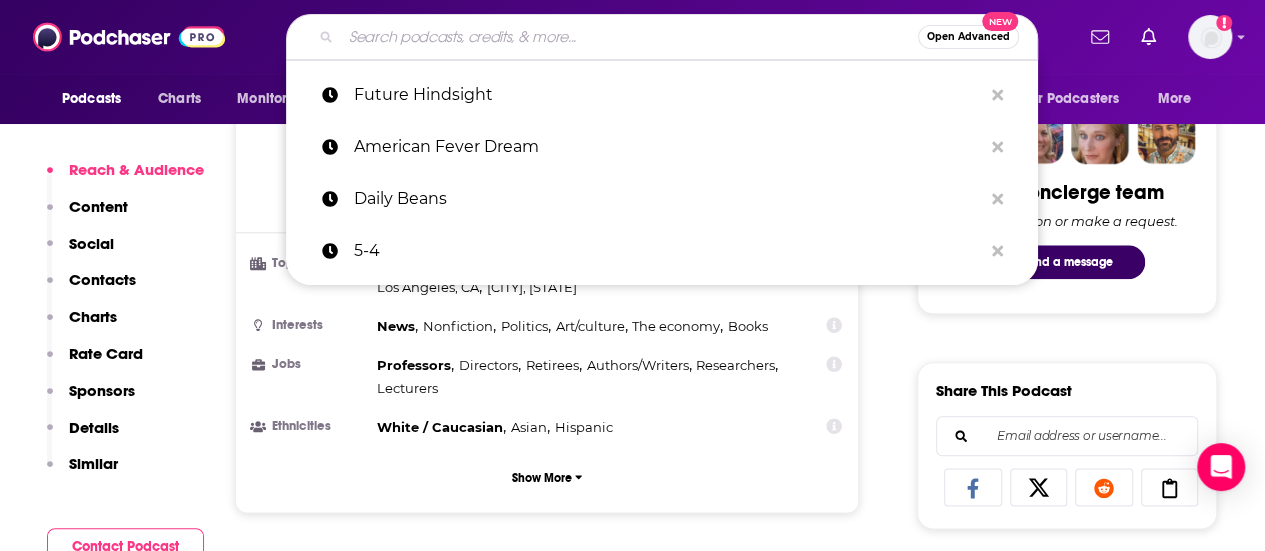 click at bounding box center [629, 37] 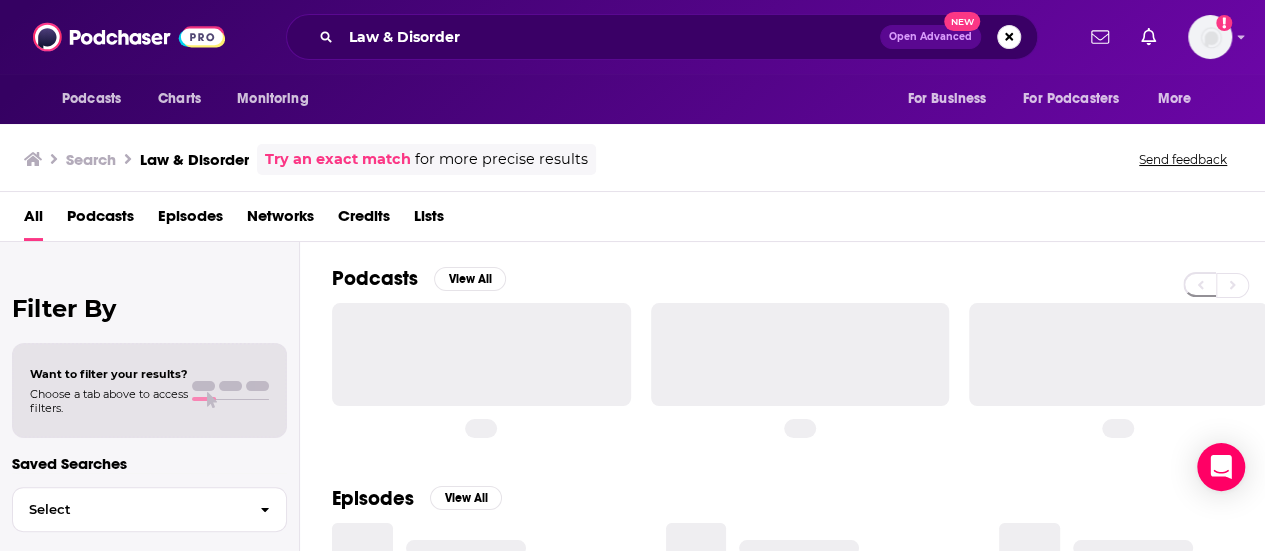 scroll, scrollTop: 0, scrollLeft: 0, axis: both 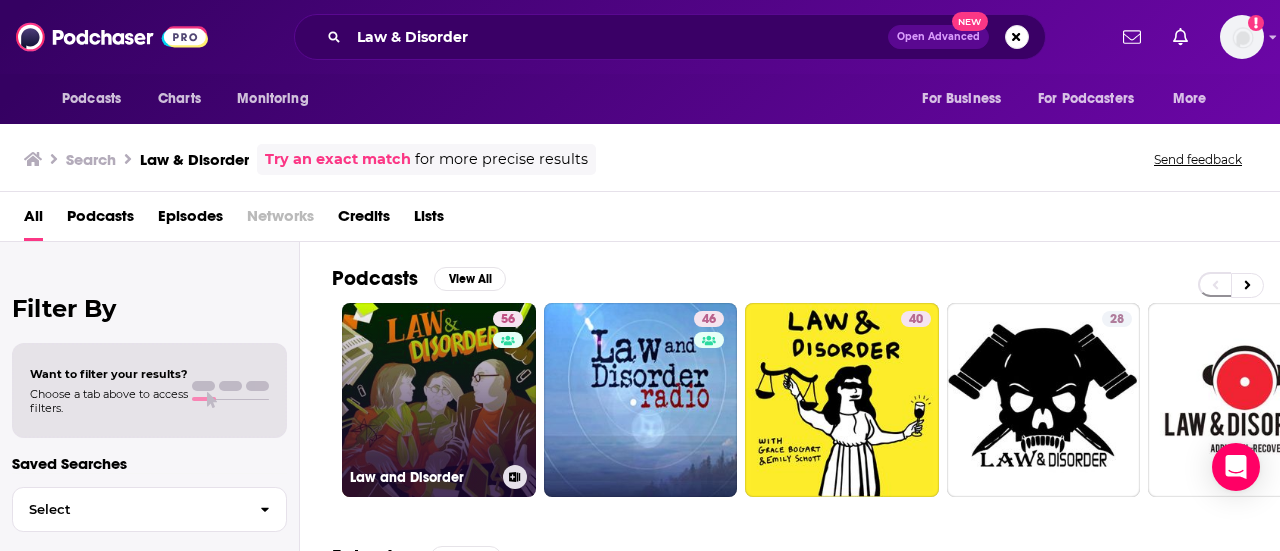 click on "56" at bounding box center [510, 388] 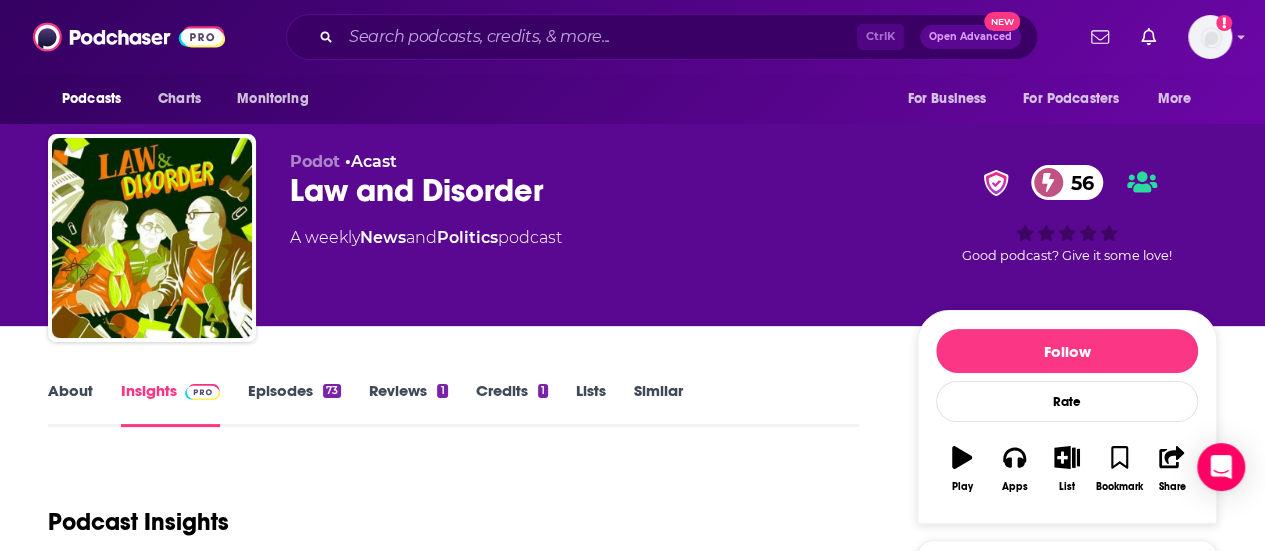 click on "About" at bounding box center (70, 404) 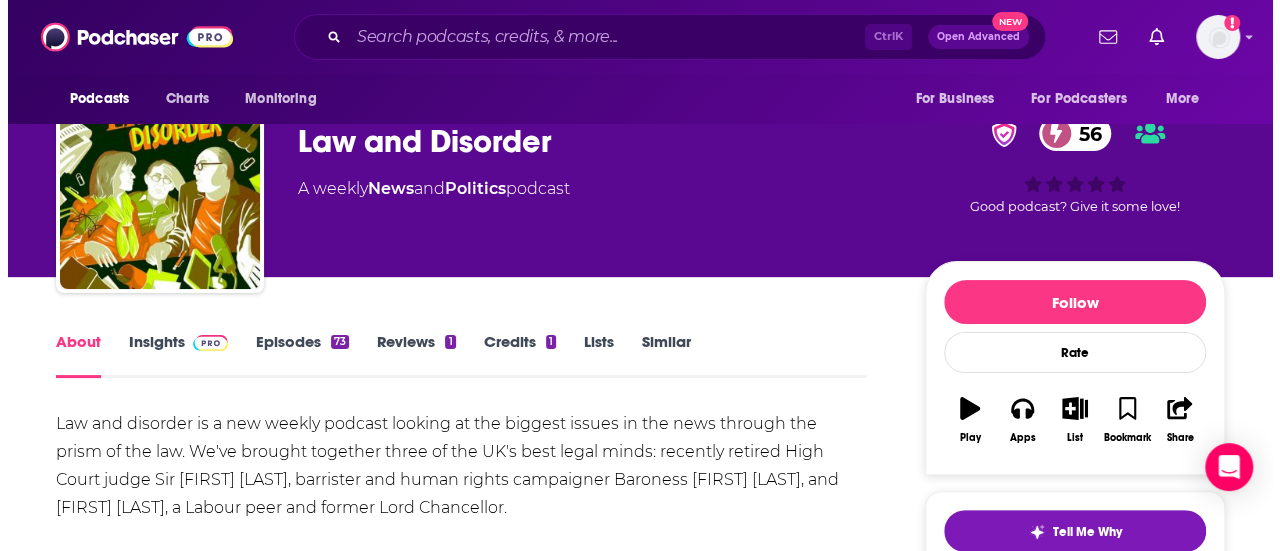 scroll, scrollTop: 0, scrollLeft: 0, axis: both 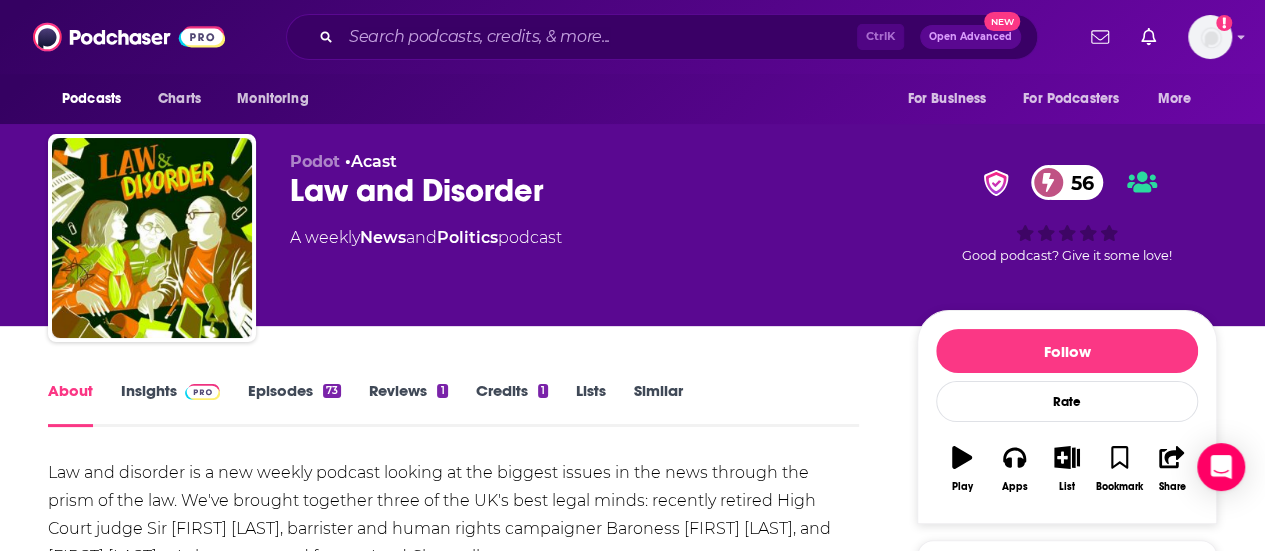 click on "Insights" at bounding box center (170, 404) 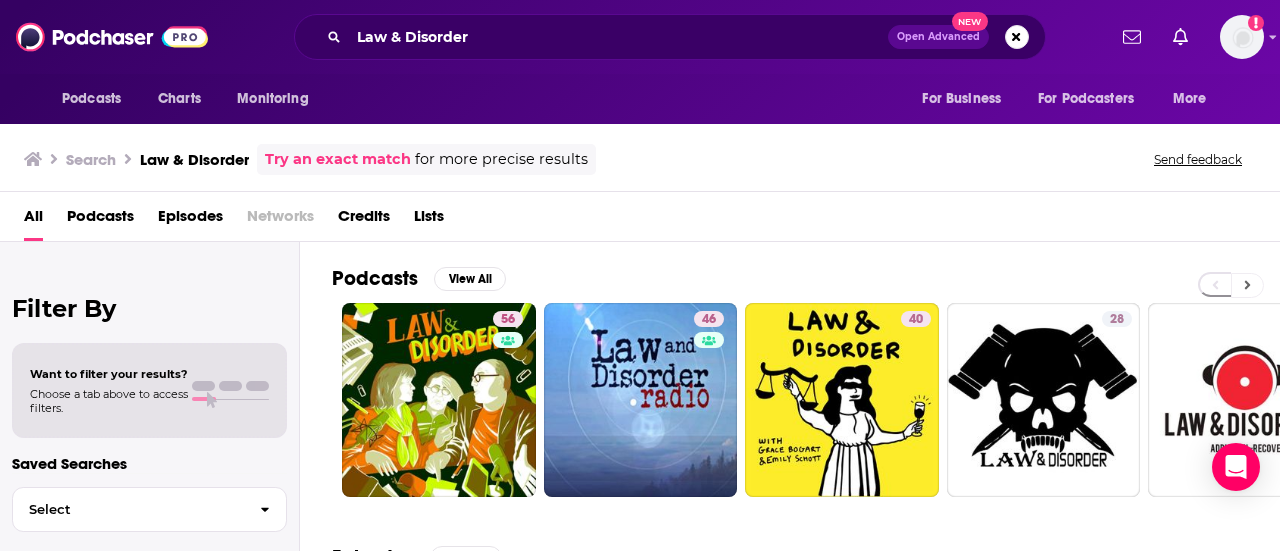 click 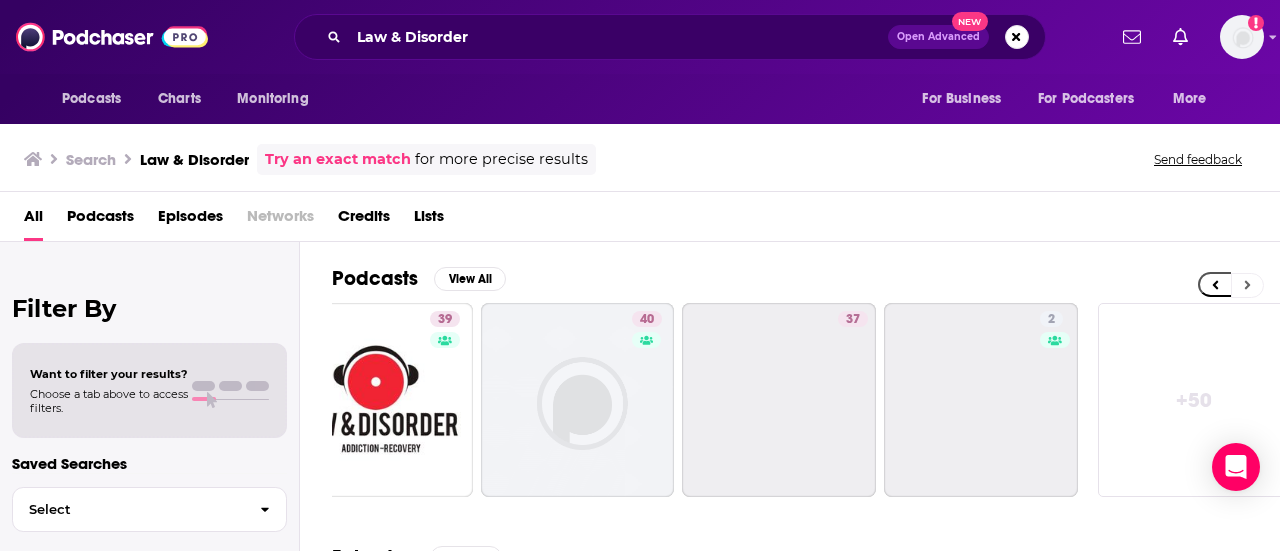 scroll, scrollTop: 0, scrollLeft: 888, axis: horizontal 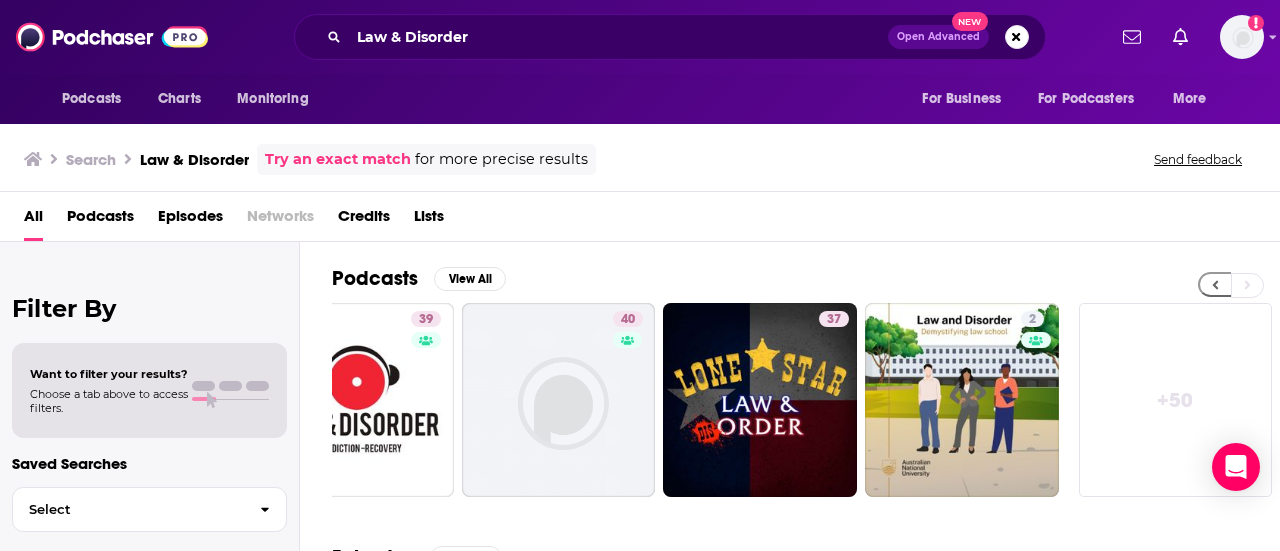 click 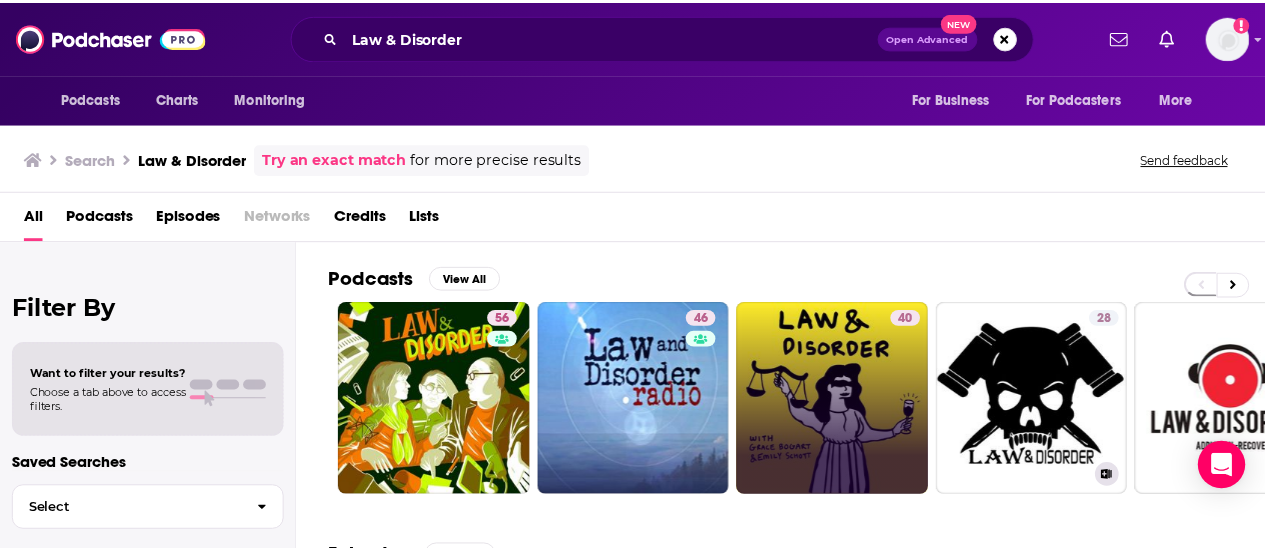 scroll, scrollTop: 0, scrollLeft: 0, axis: both 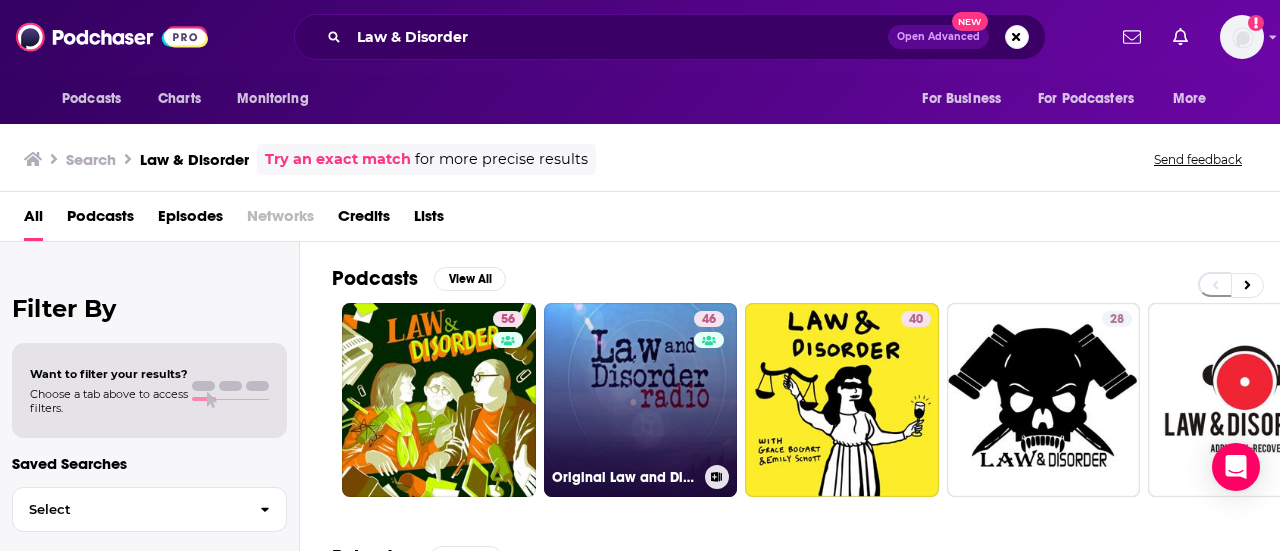 click on "[NUMBER] Original Law and Disorder Radio ™" at bounding box center [641, 400] 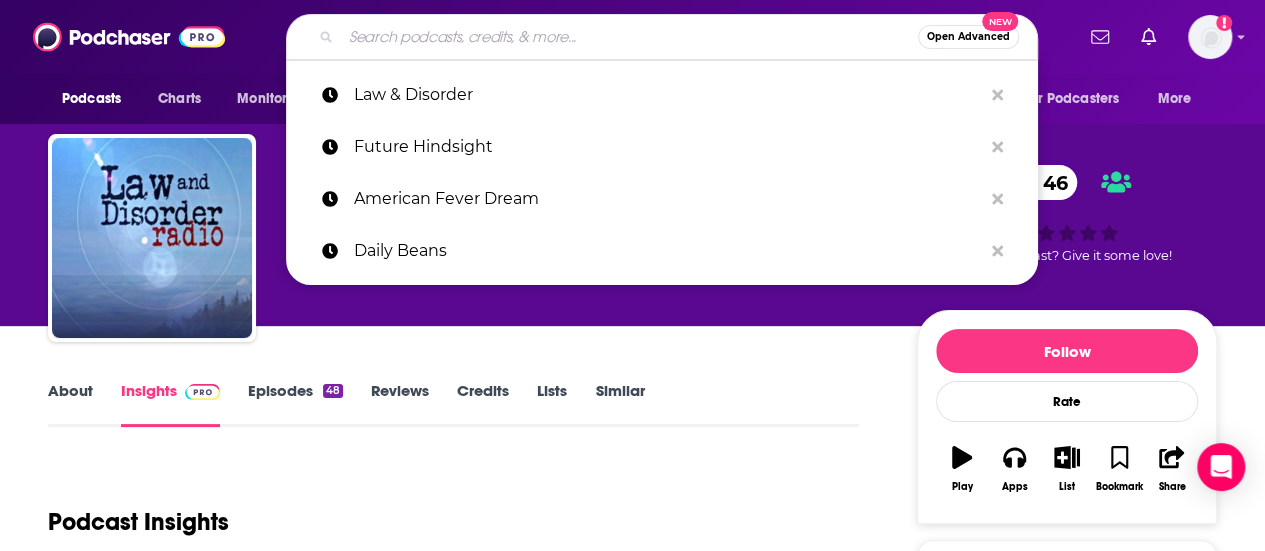 click at bounding box center (629, 37) 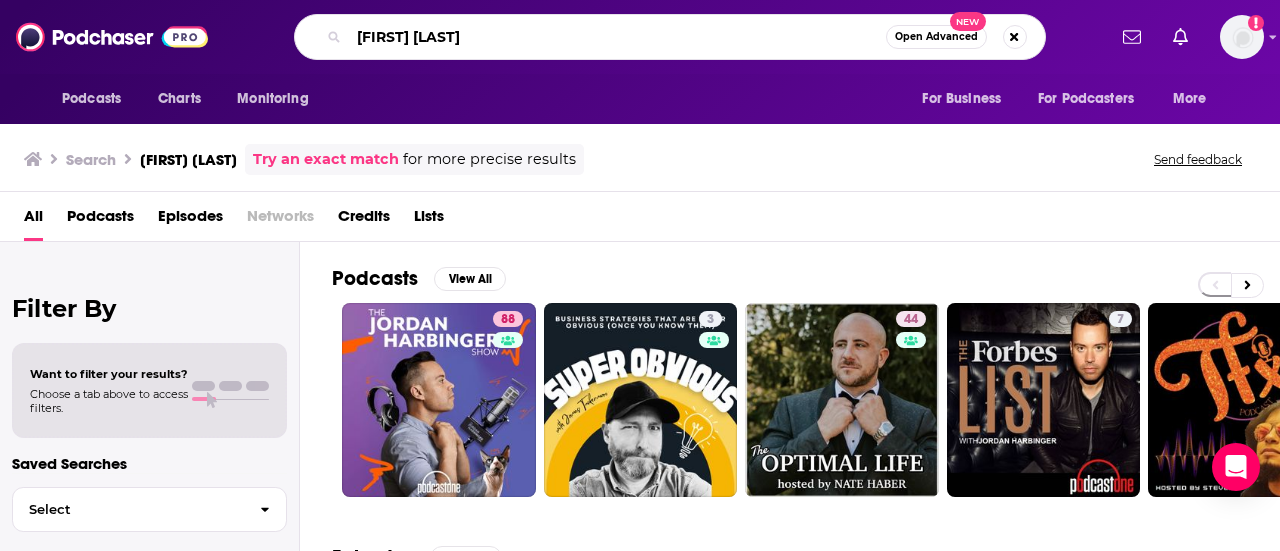 click on "[FIRST] [LAST]" at bounding box center (617, 37) 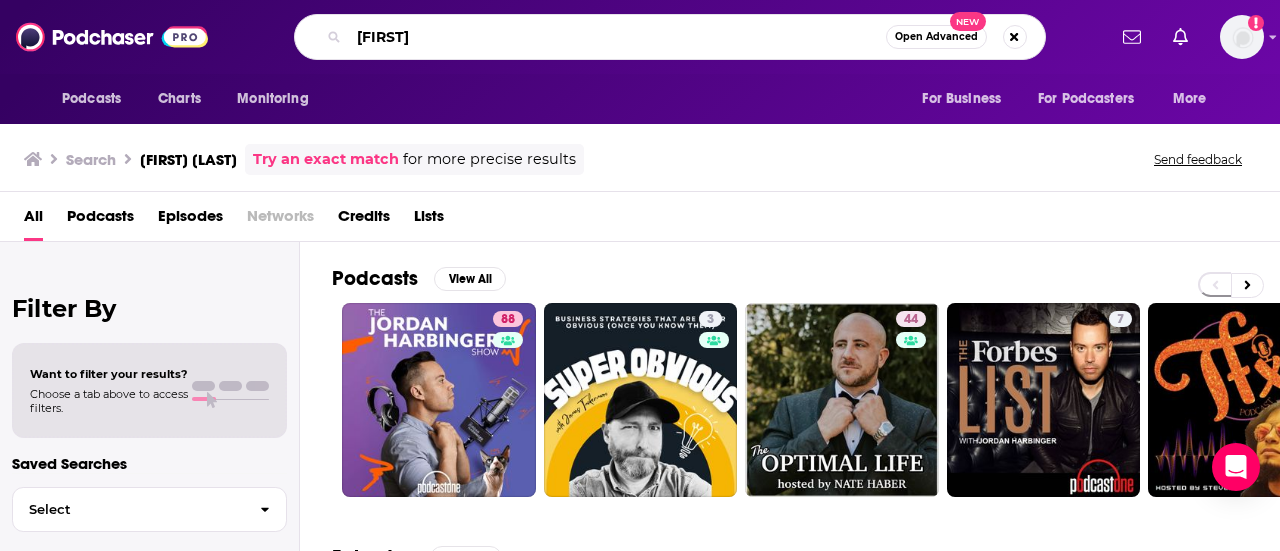 type on "[FIRST]" 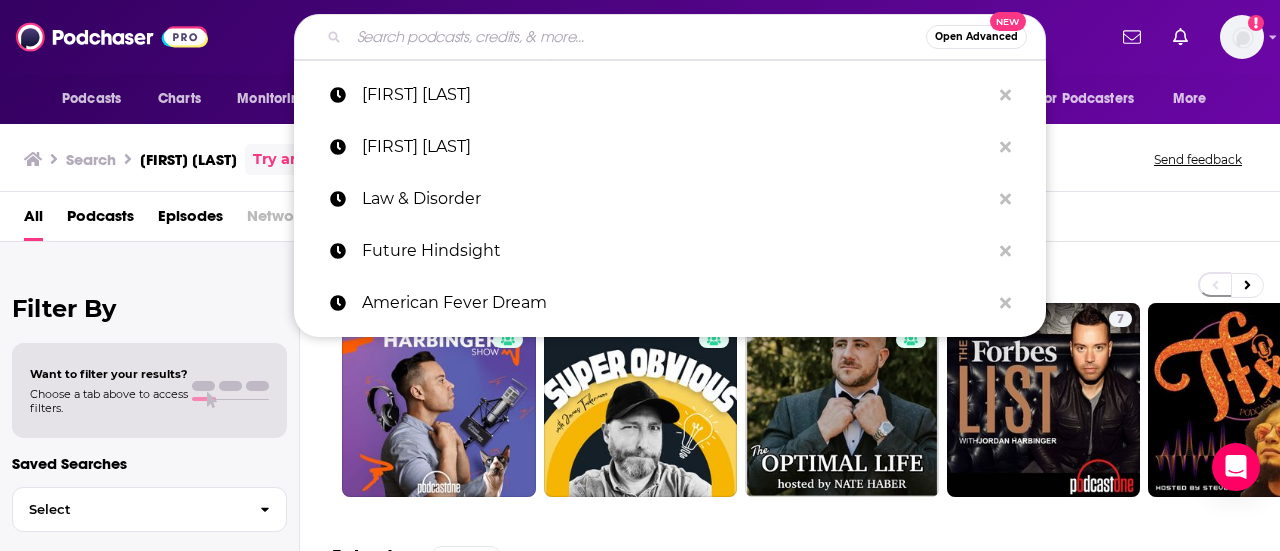 paste on "Democracy Decoded" 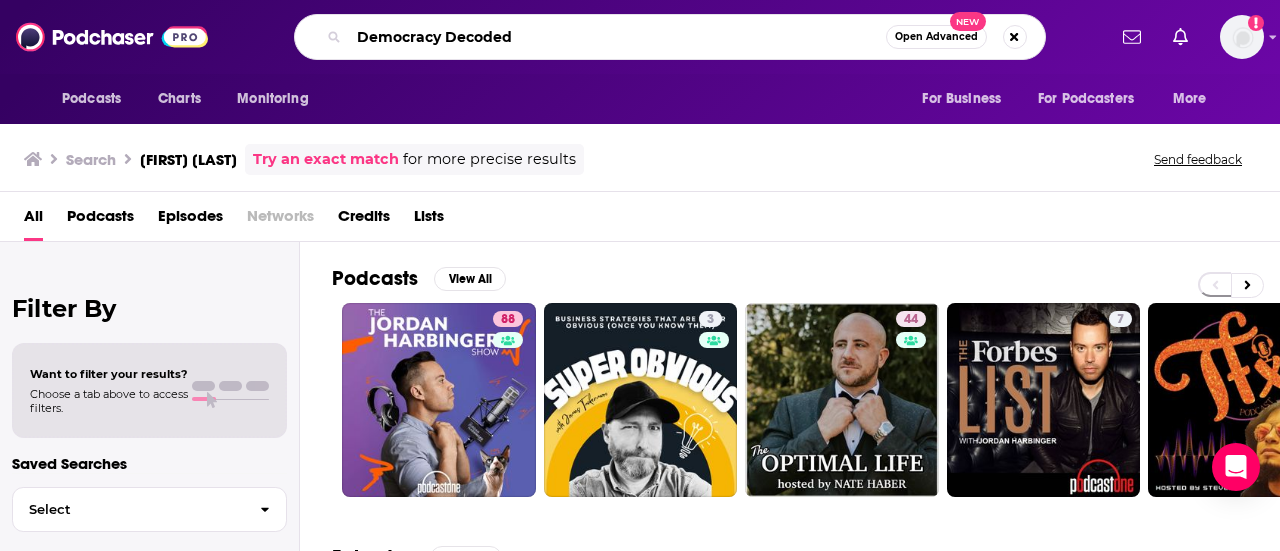 type on "Democracy Decoded" 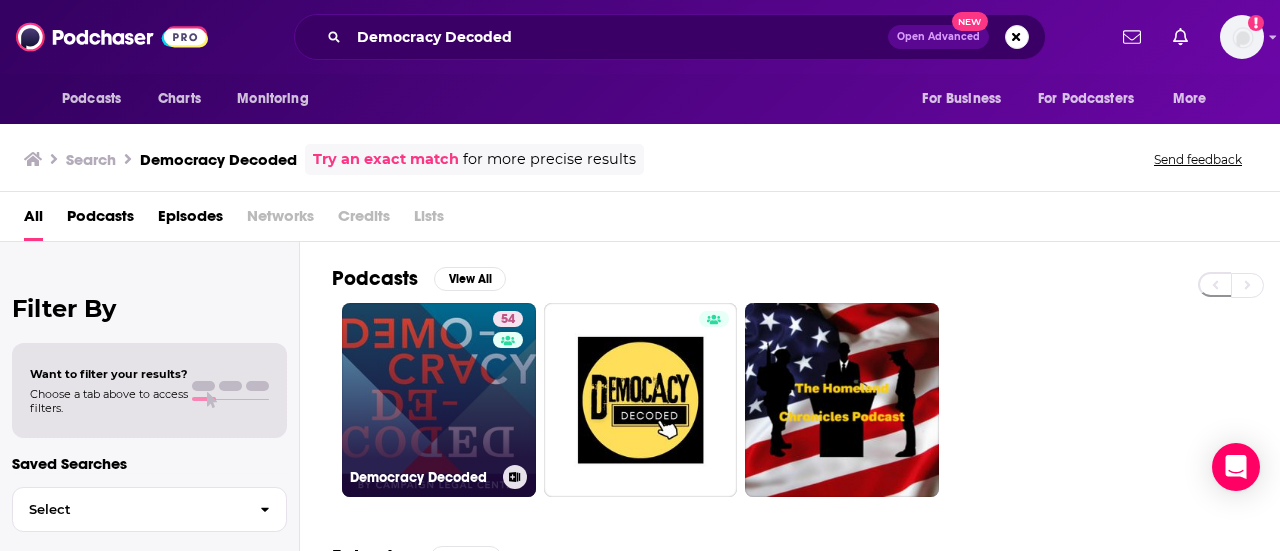 click on "54 Democracy Decoded" at bounding box center [439, 400] 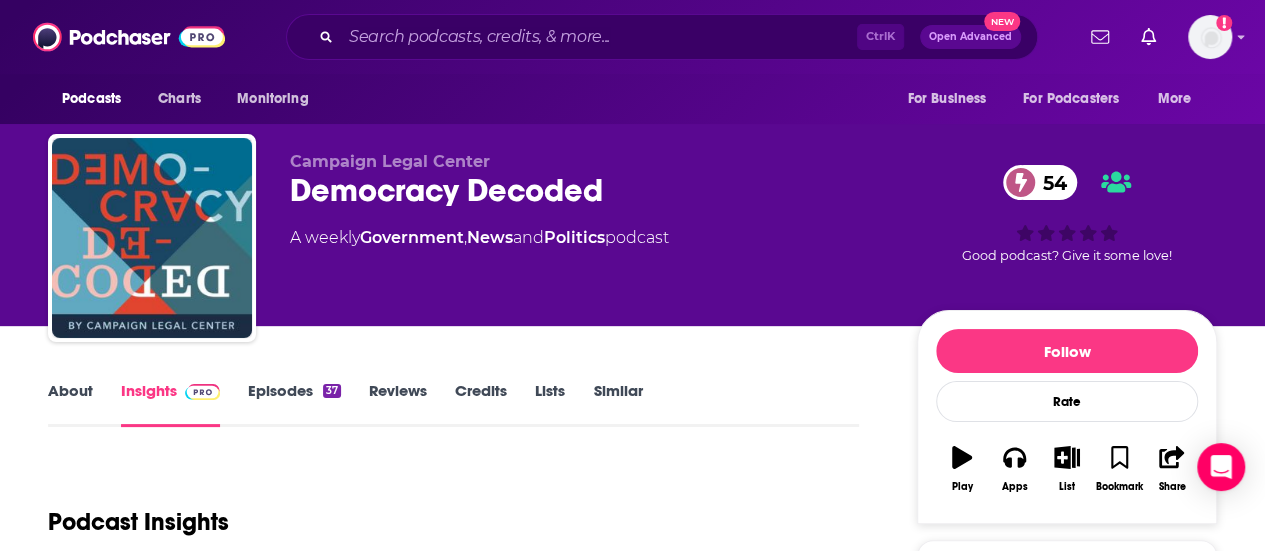 click on "About" at bounding box center (70, 404) 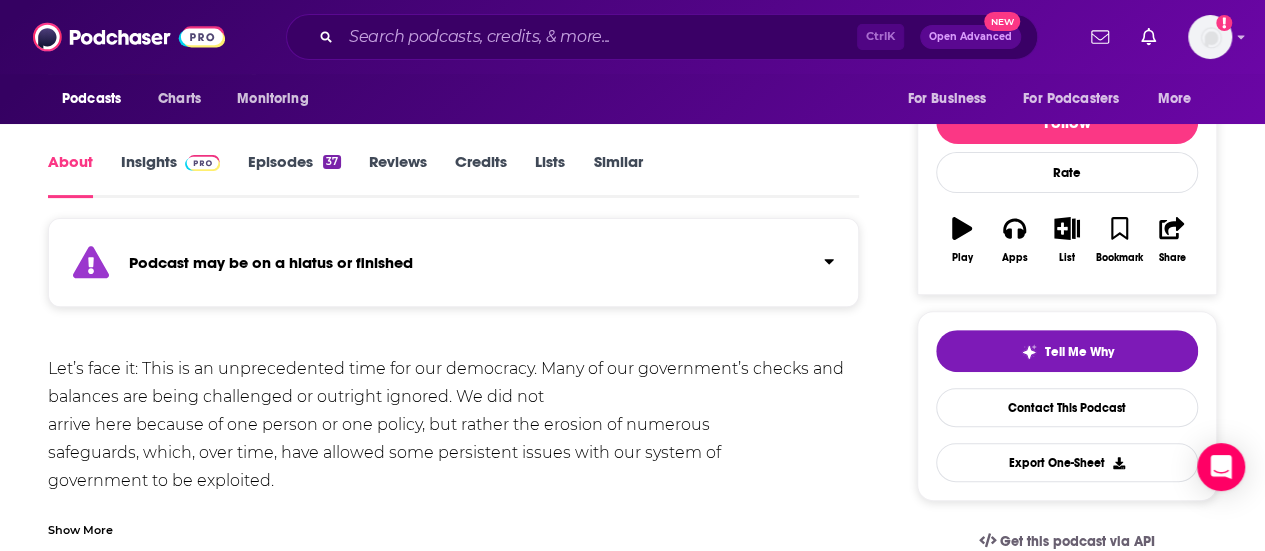 scroll, scrollTop: 0, scrollLeft: 0, axis: both 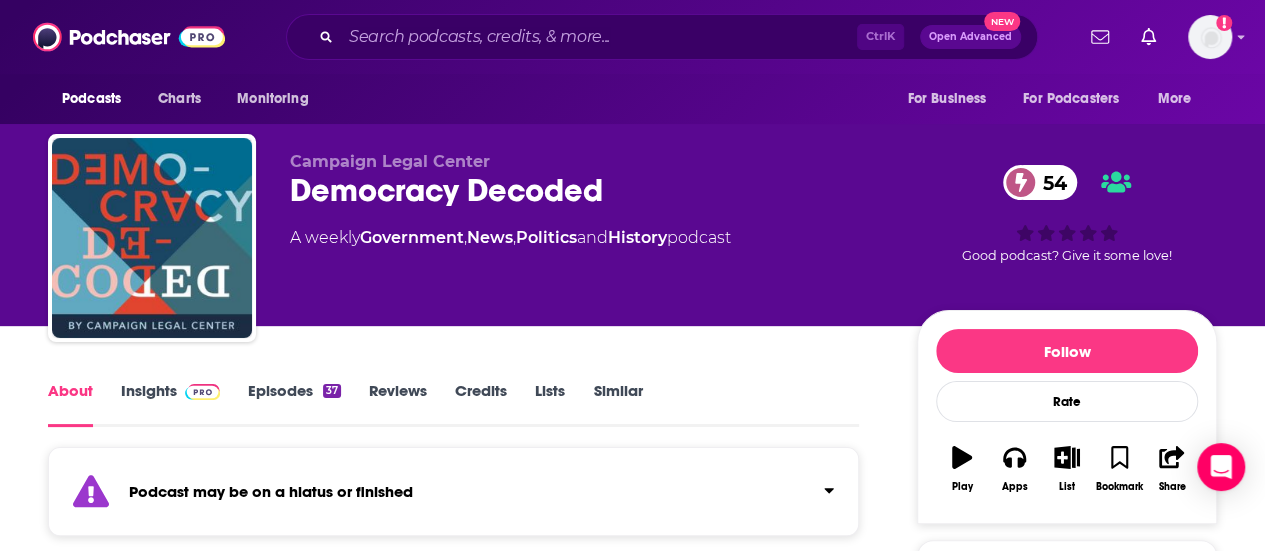 click on "Insights" at bounding box center (170, 404) 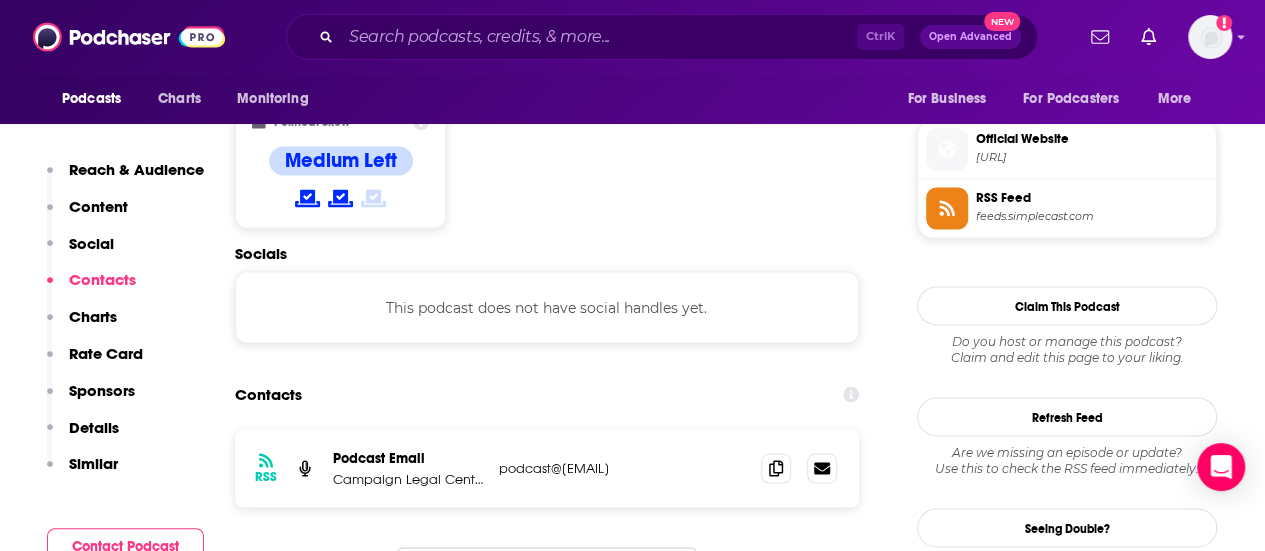 scroll, scrollTop: 1516, scrollLeft: 0, axis: vertical 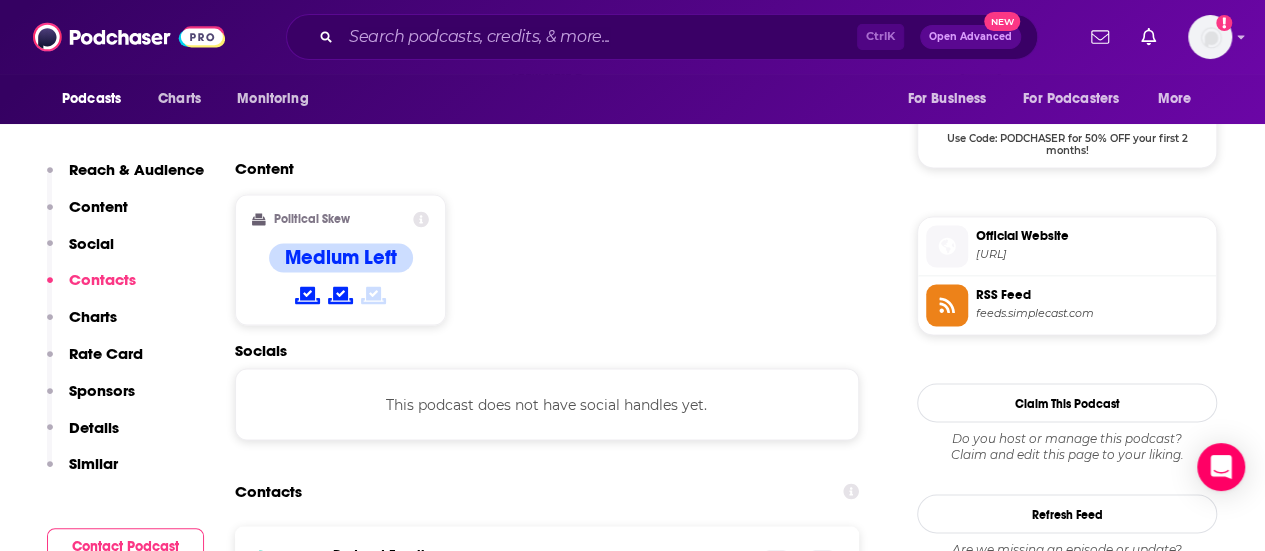 click on "[URL]" at bounding box center (1092, 254) 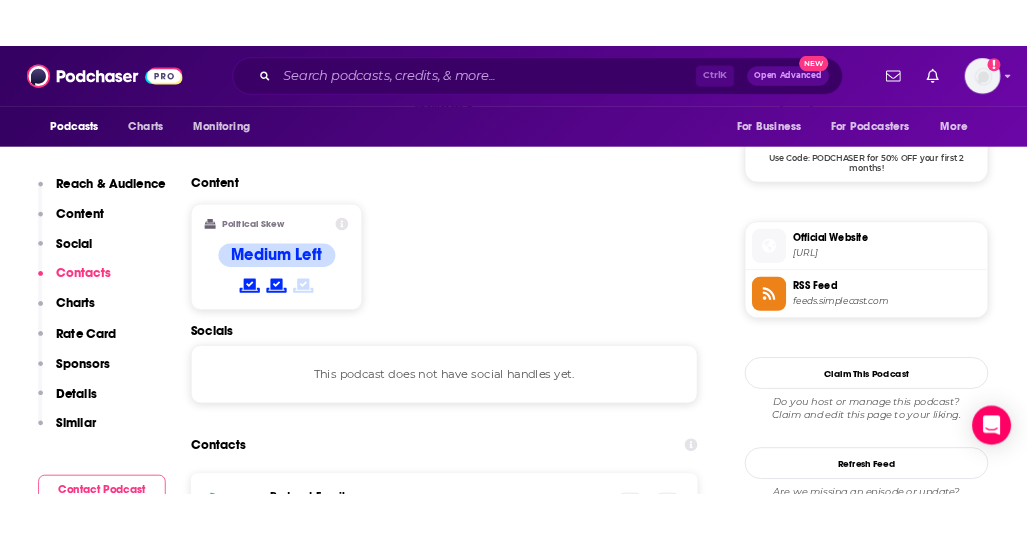 scroll, scrollTop: 1526, scrollLeft: 0, axis: vertical 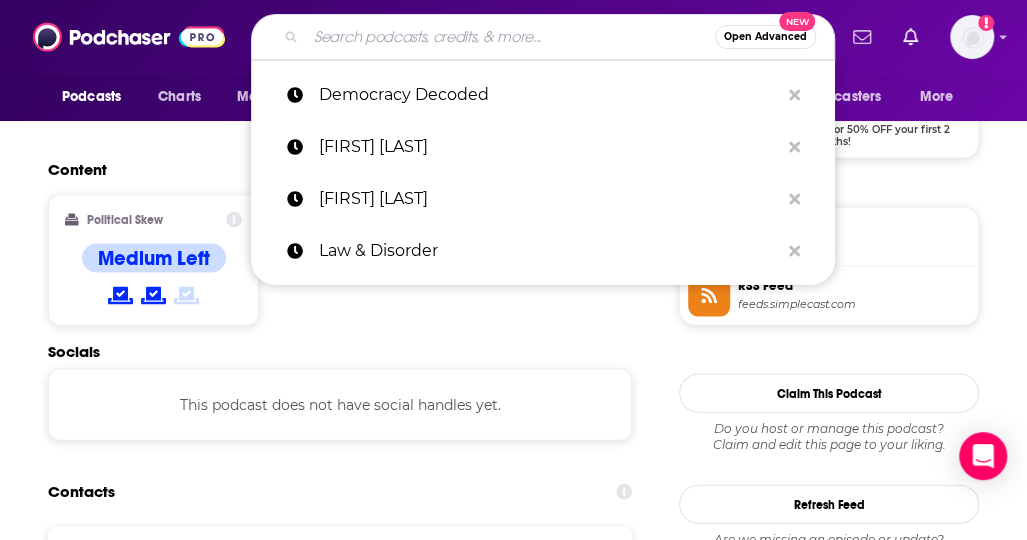 click at bounding box center (510, 37) 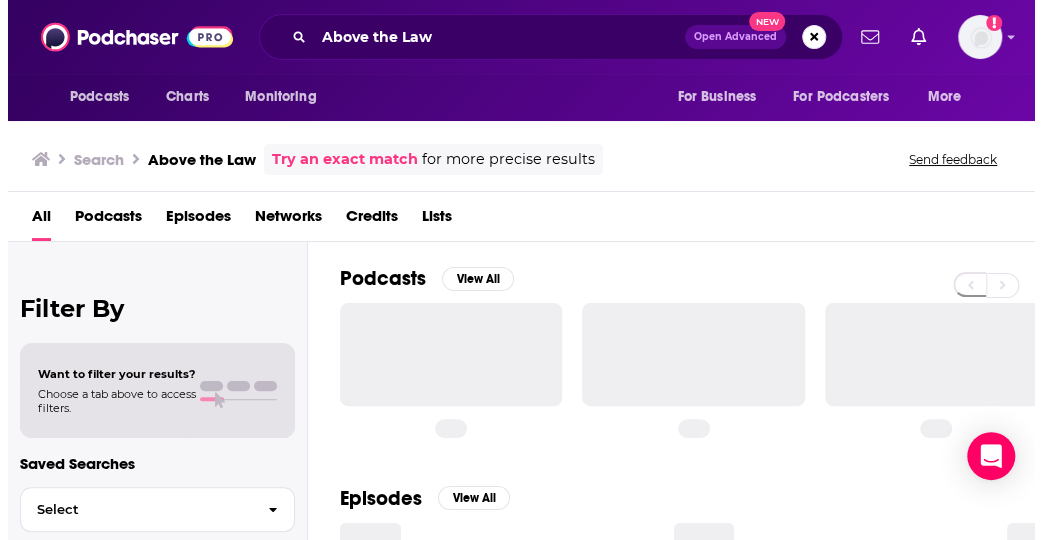 scroll, scrollTop: 0, scrollLeft: 0, axis: both 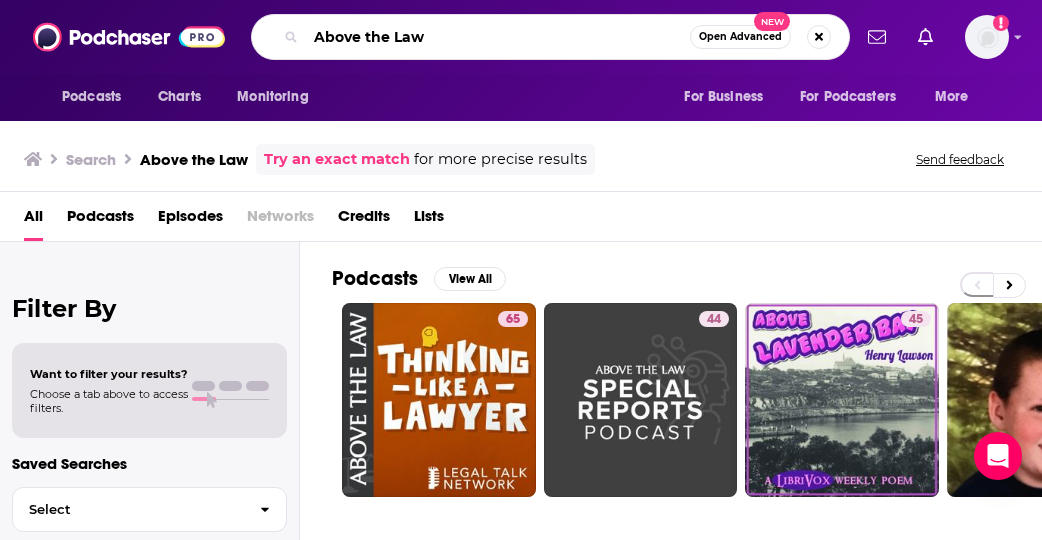 click on "Above the Law" at bounding box center (498, 37) 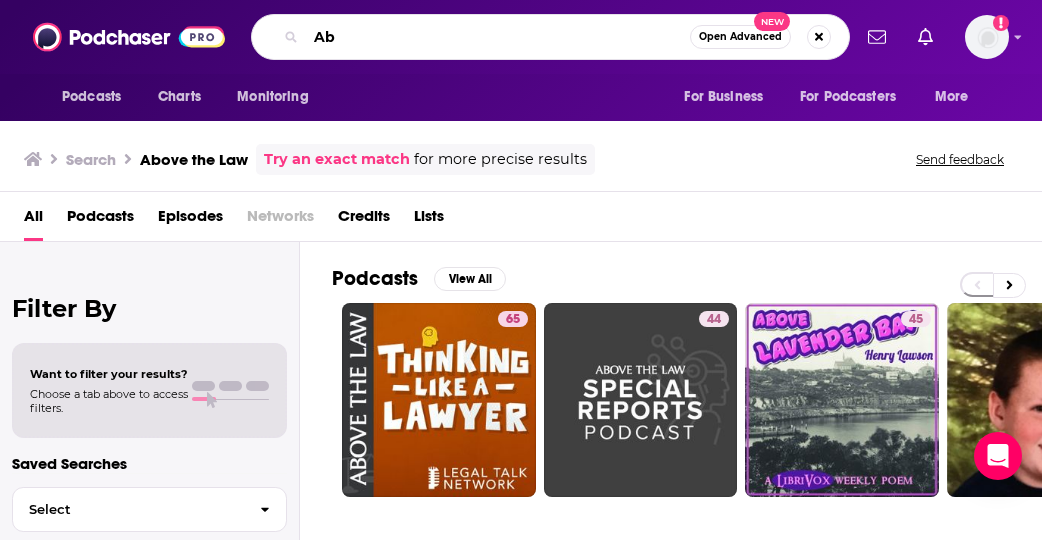 type on "A" 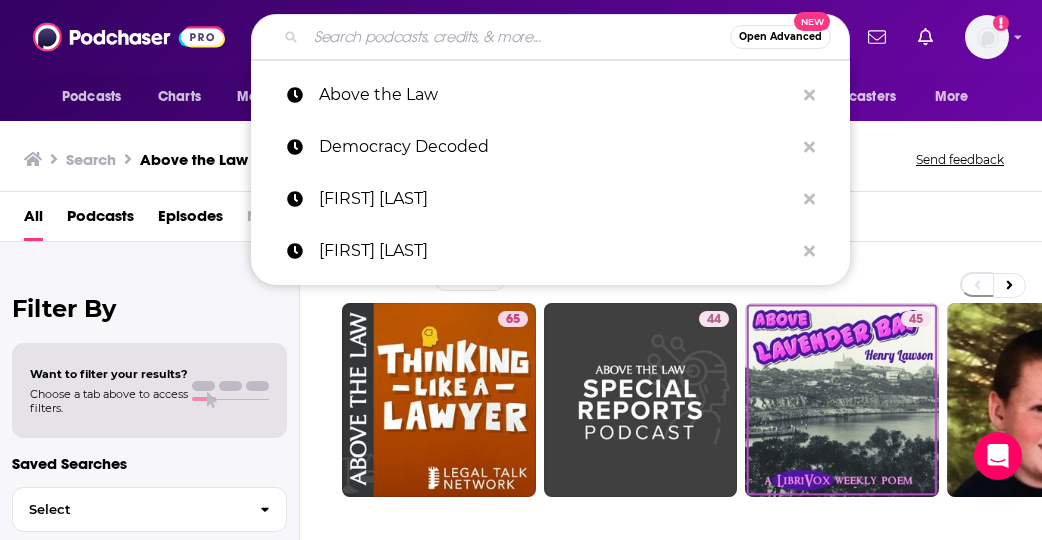 paste on "Frogmore Stew" 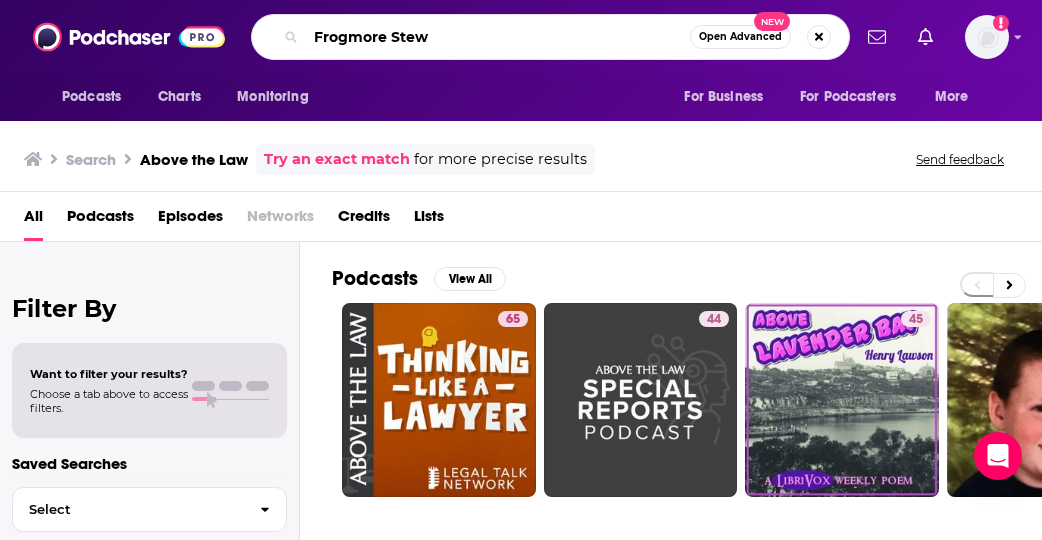 type on "Frogmore Stew" 